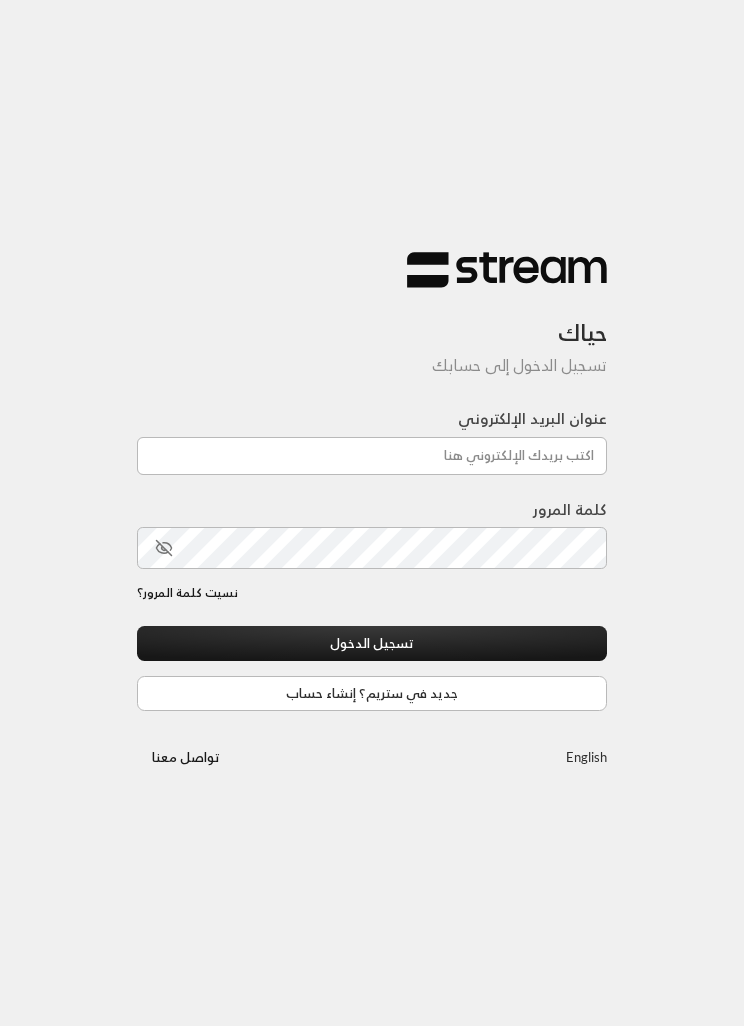 scroll, scrollTop: 0, scrollLeft: 0, axis: both 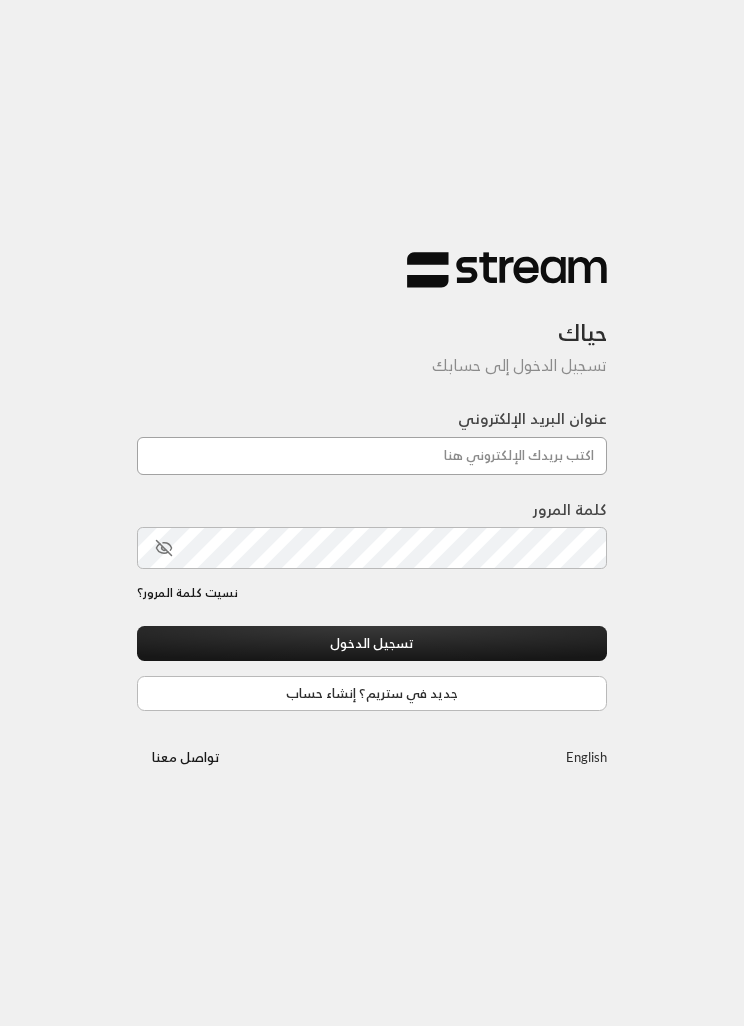 type on "[EMAIL]" 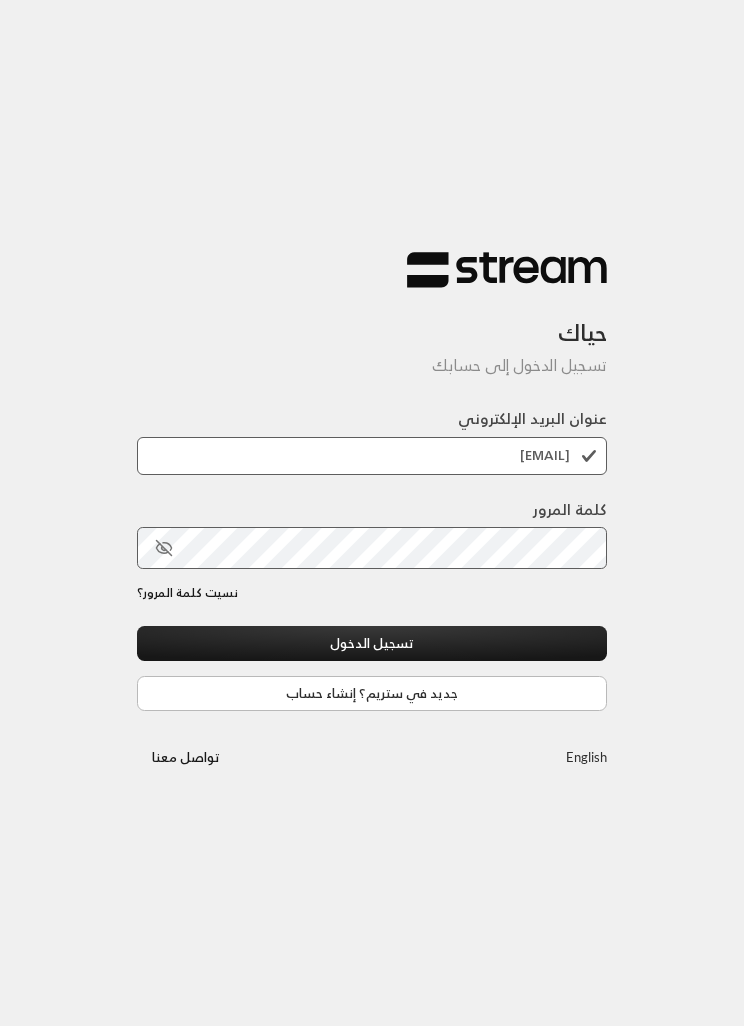 click on "تسجيل الدخول" at bounding box center (372, 643) 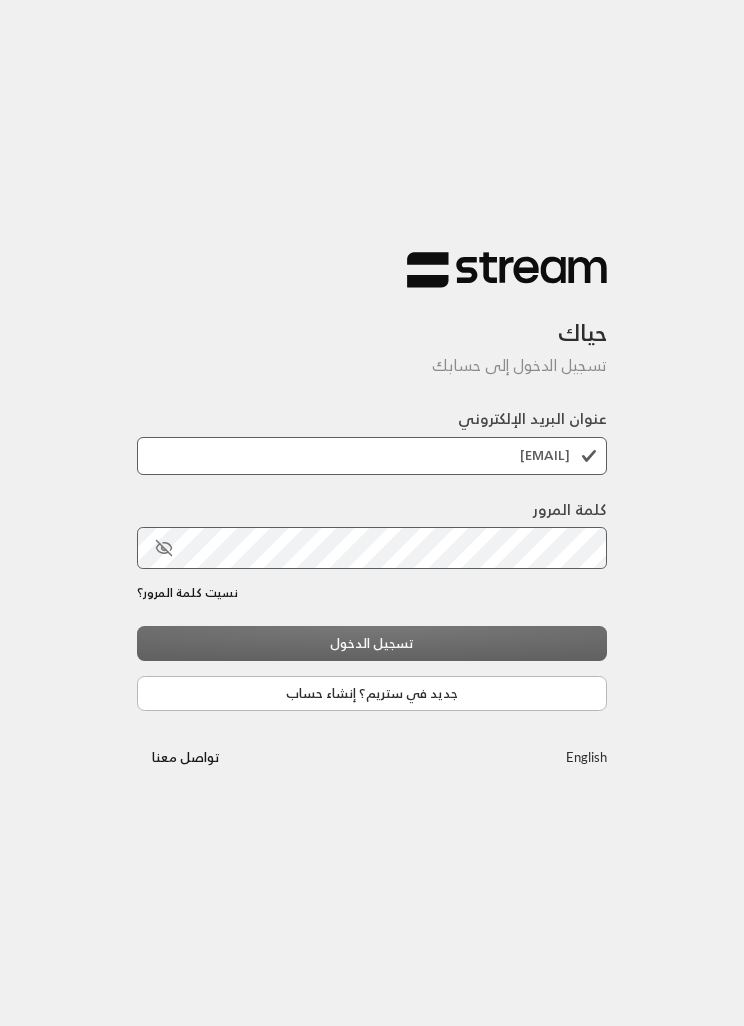 click on "تسجيل الدخول جديد في ستريم؟ إنشاء حساب" at bounding box center [372, 668] 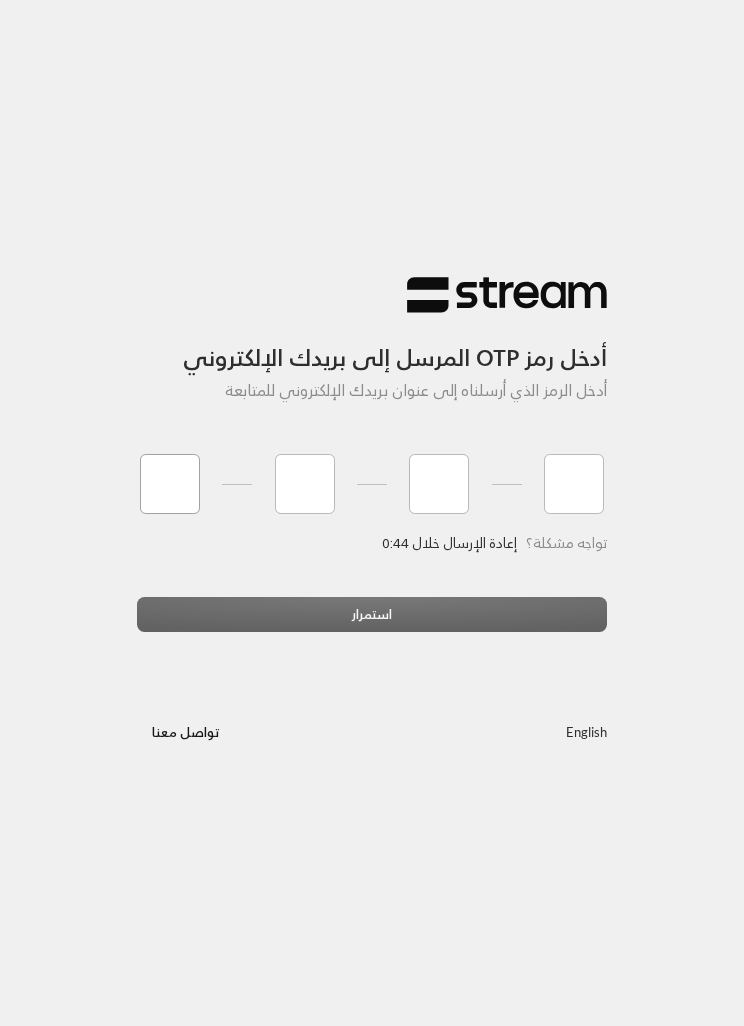type on "6" 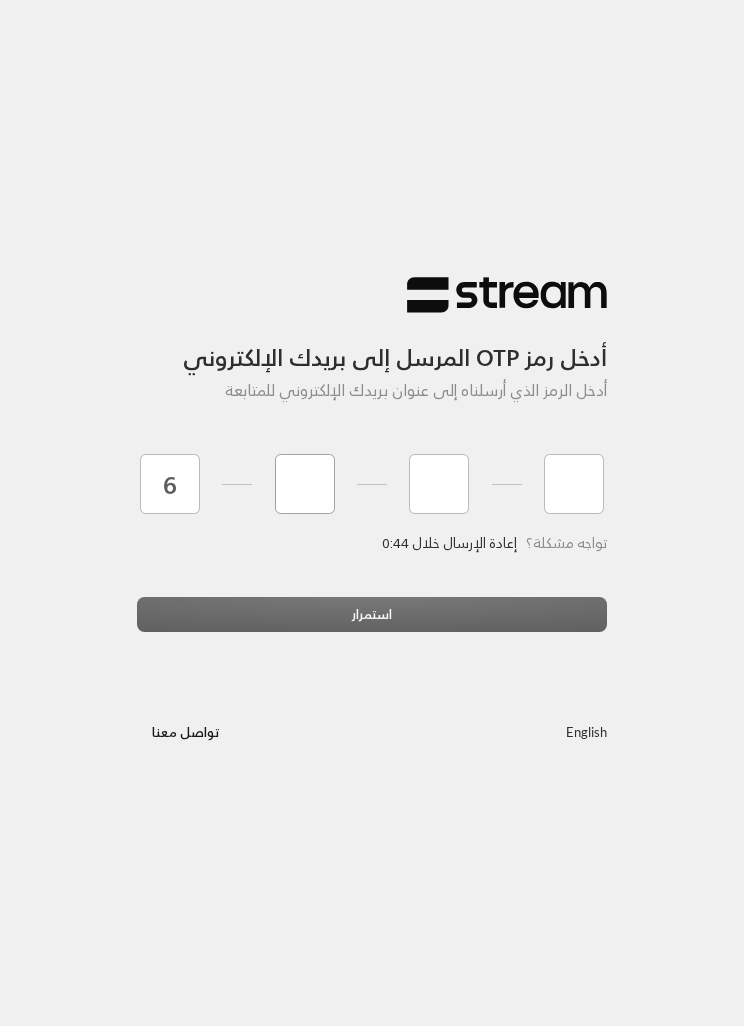 type on "5" 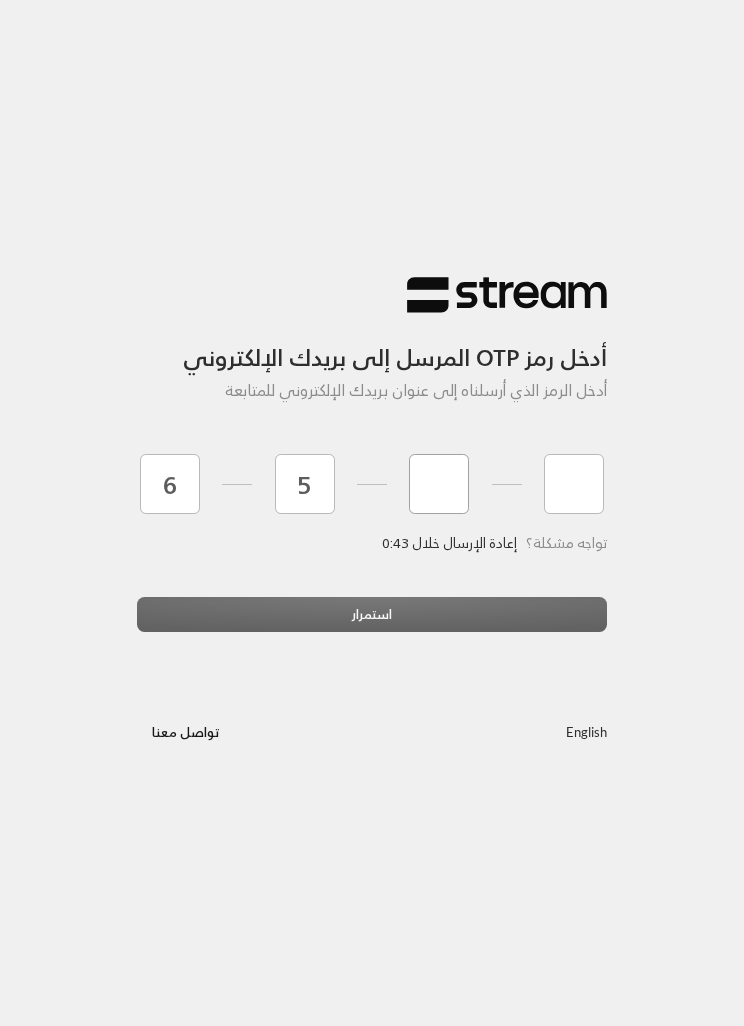 type on "6" 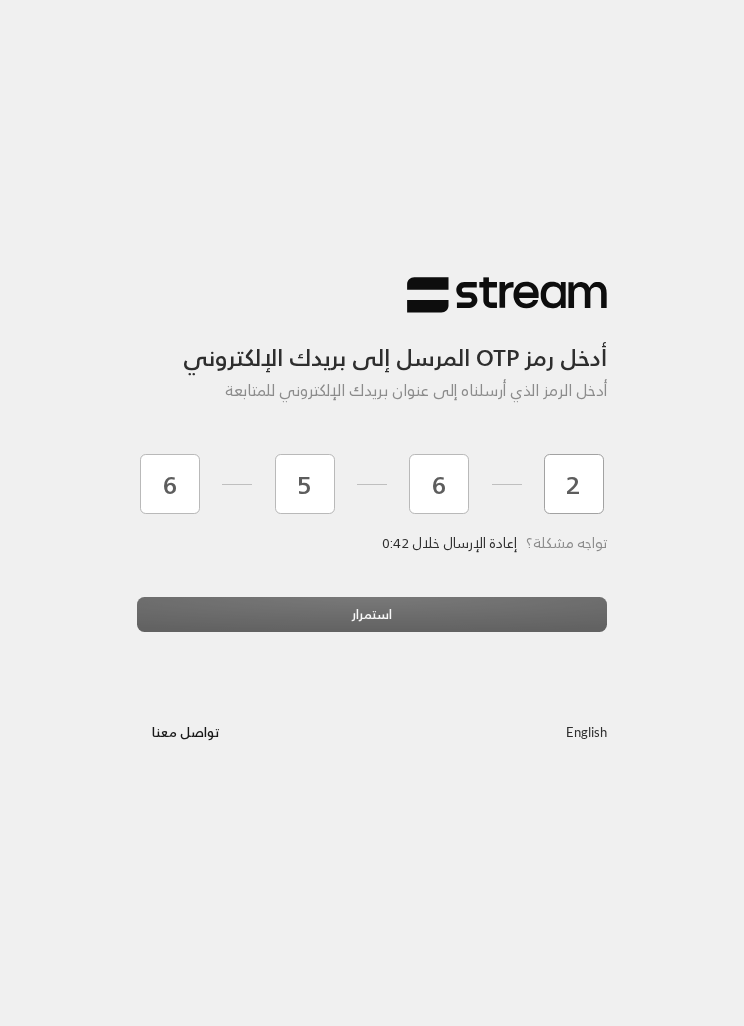 type on "2" 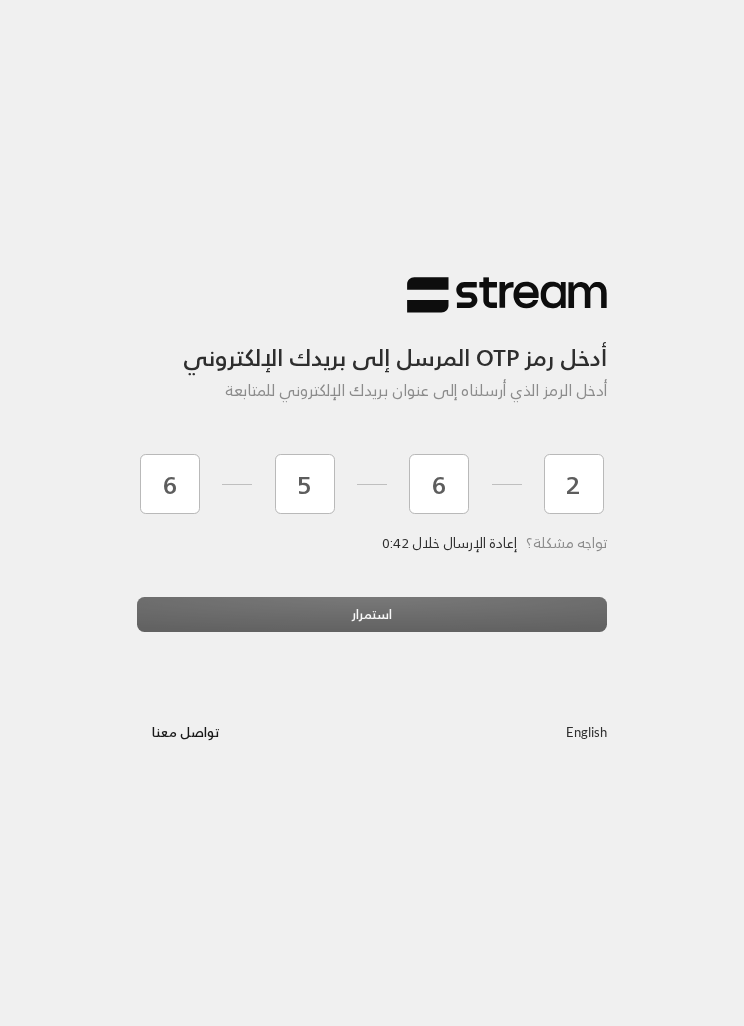 click on "استمرار" at bounding box center (372, 622) 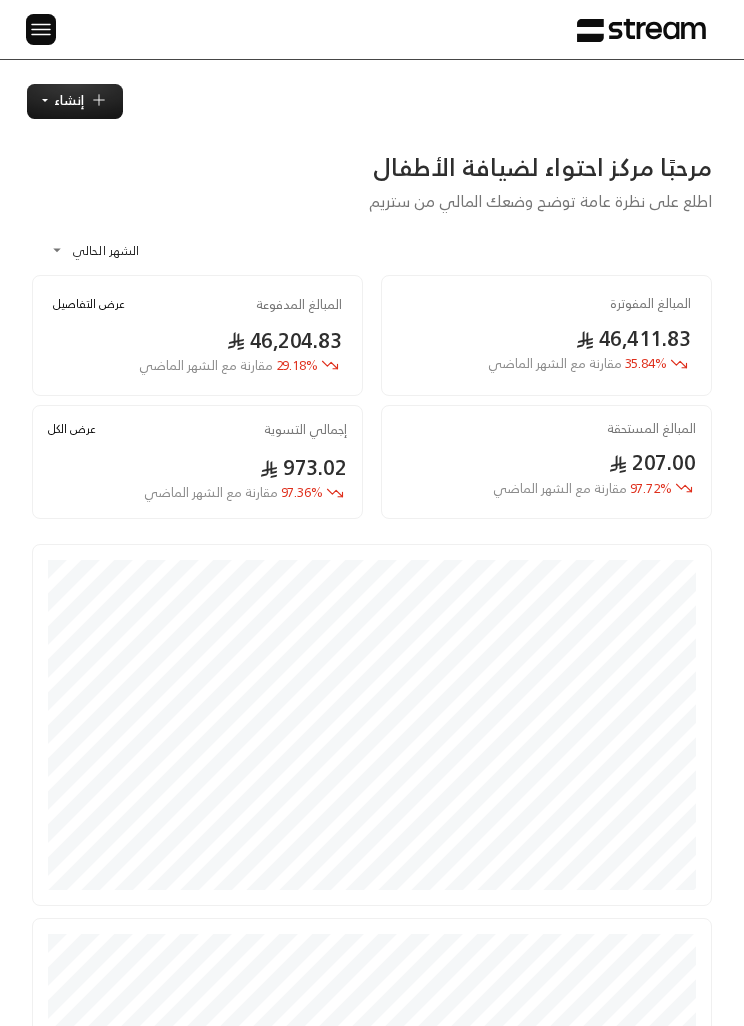 click at bounding box center [41, 29] 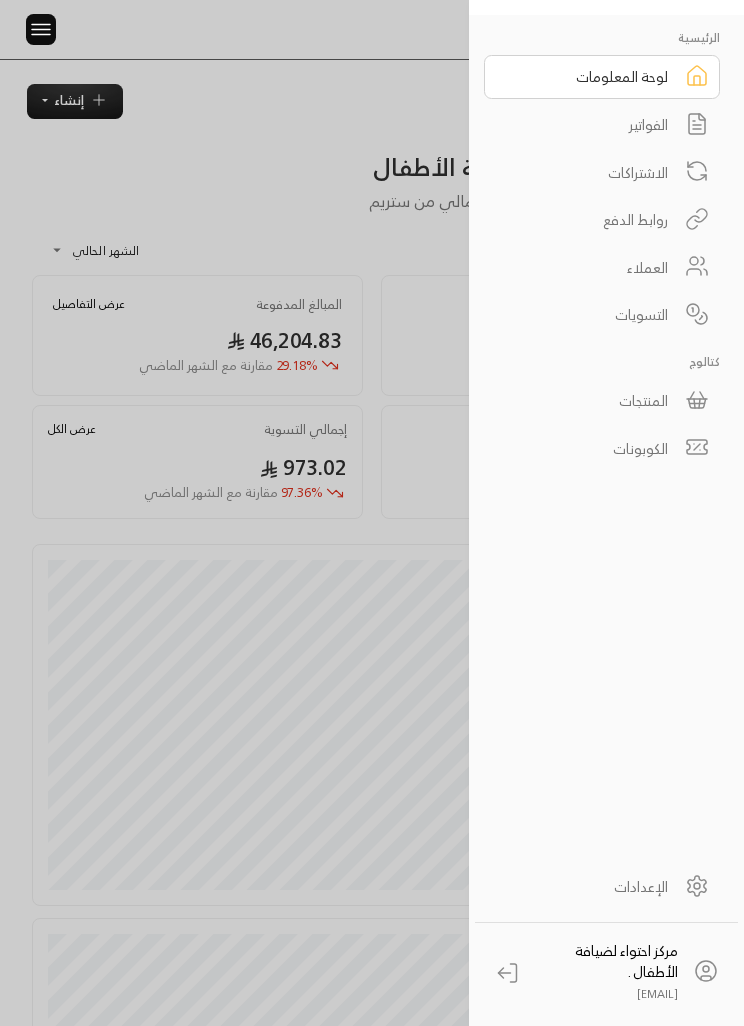 click on "الفواتير" at bounding box center [589, 124] 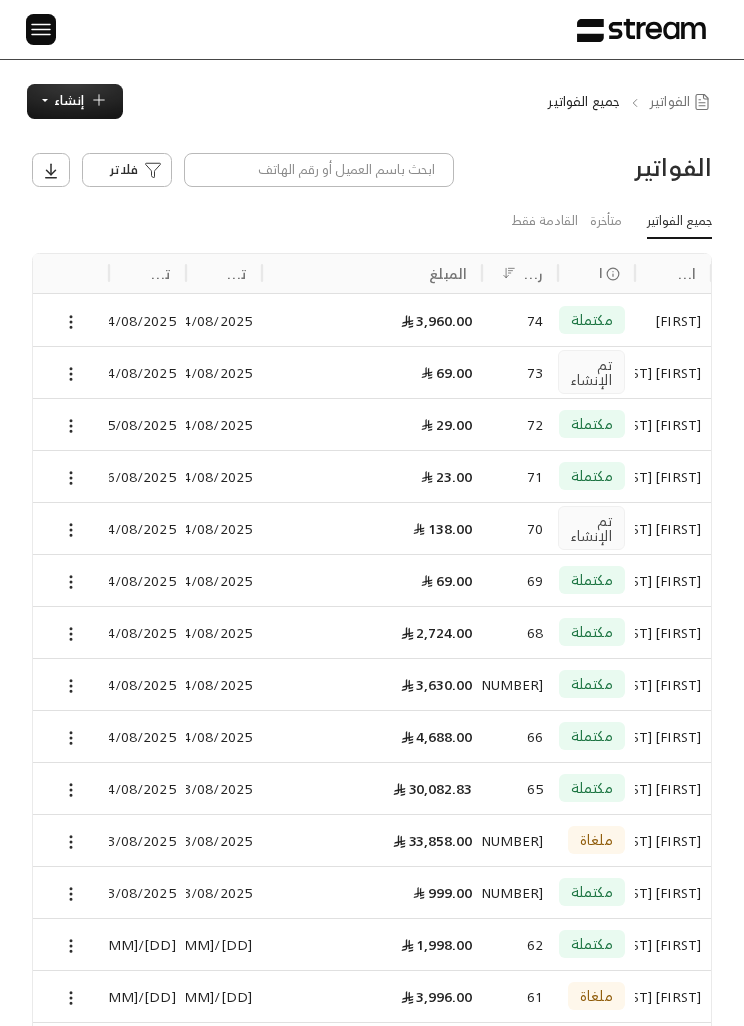 click on "إنشاء" at bounding box center [69, 100] 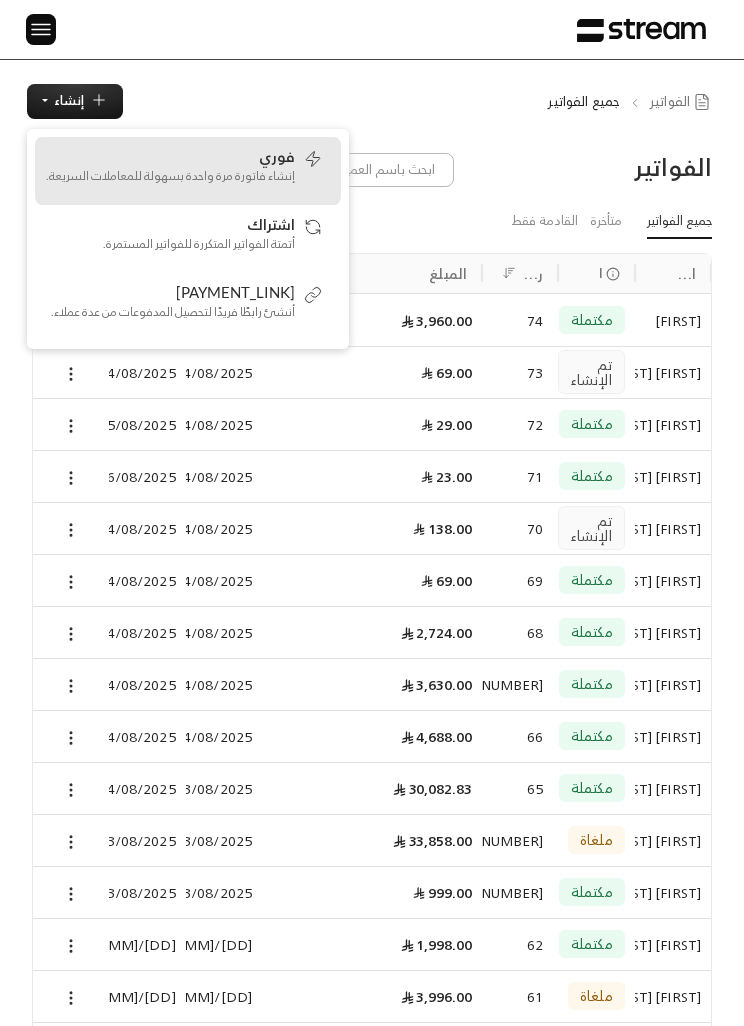 click on "فوري إنشاء فاتورة مرة واحدة بسهولة للمعاملات السريعة." at bounding box center [170, 171] 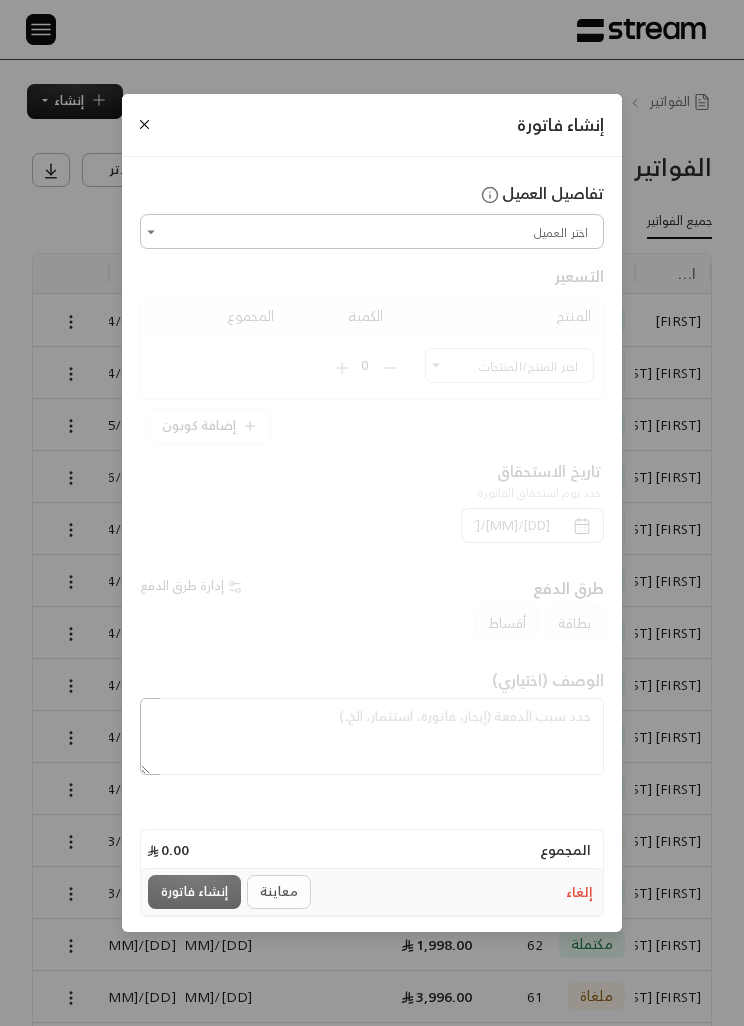 click on "اختر العميل" at bounding box center (372, 231) 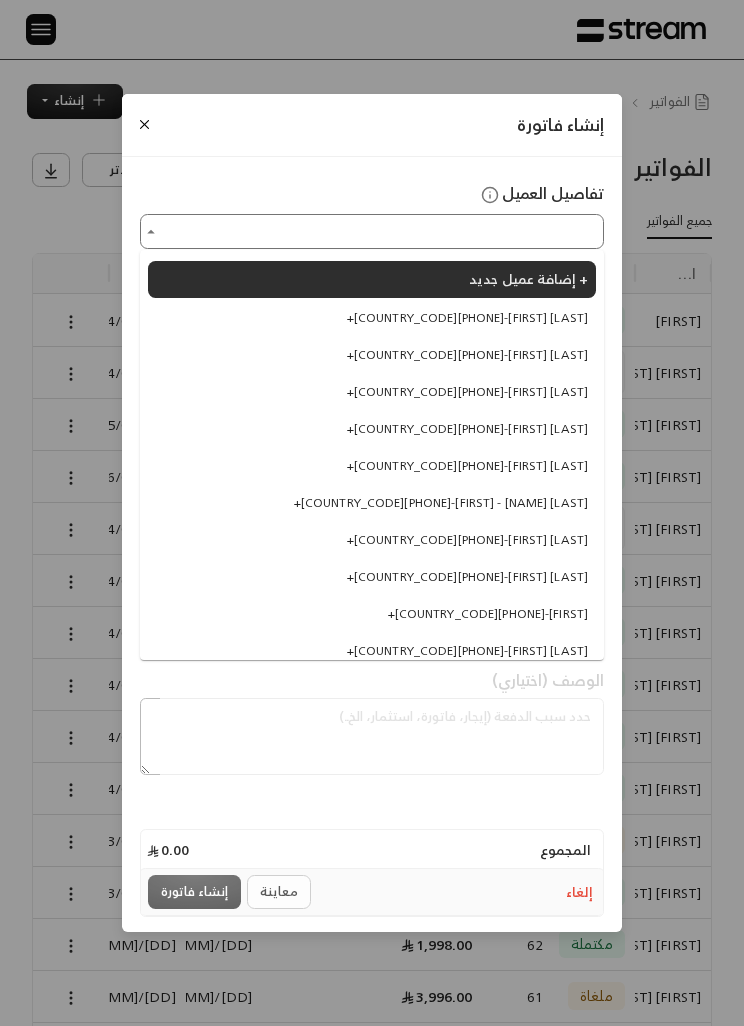 click on "إضافة عميل جديد +" at bounding box center (528, 278) 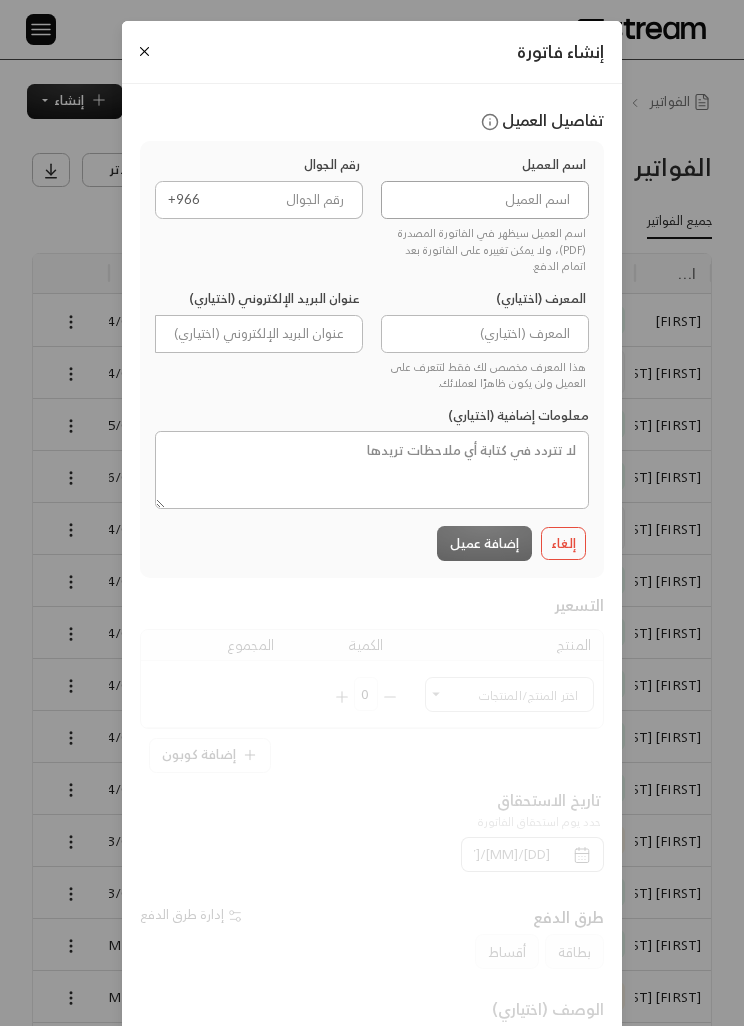 click at bounding box center (485, 200) 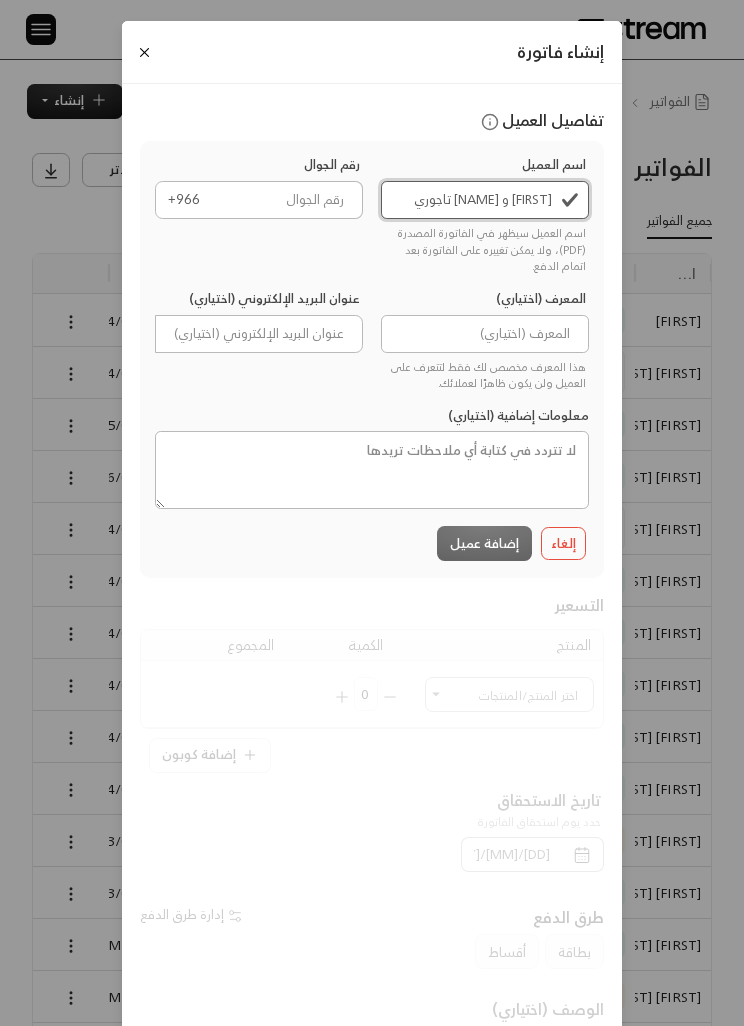 type on "[FIRST] و [NAME] تاجوري" 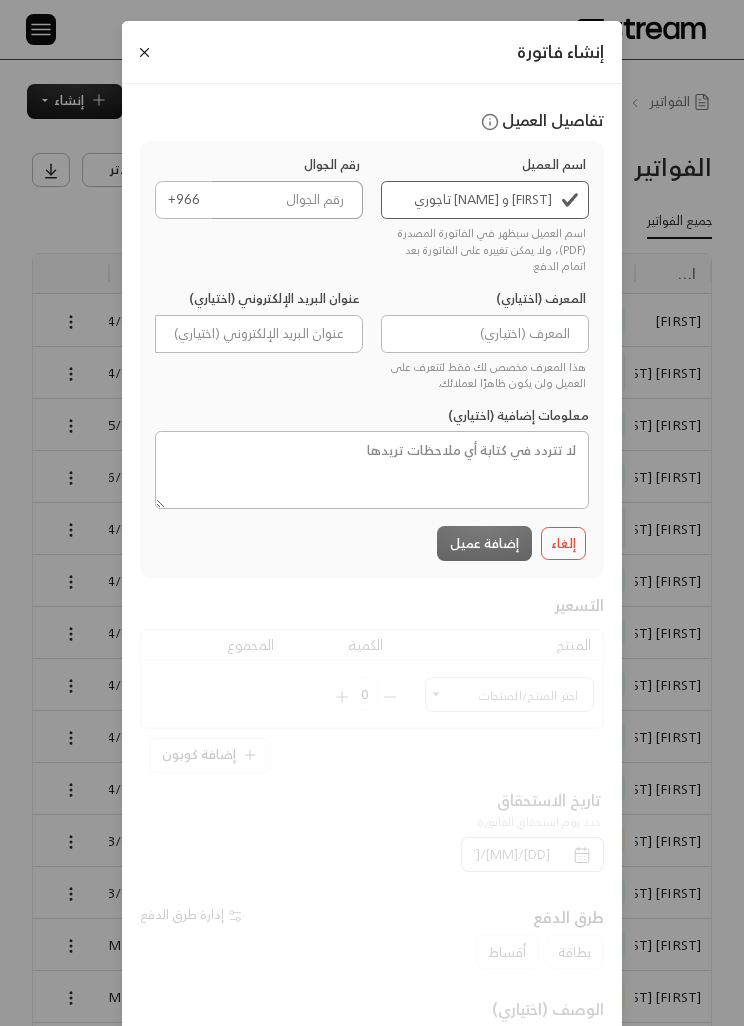 click at bounding box center (287, 200) 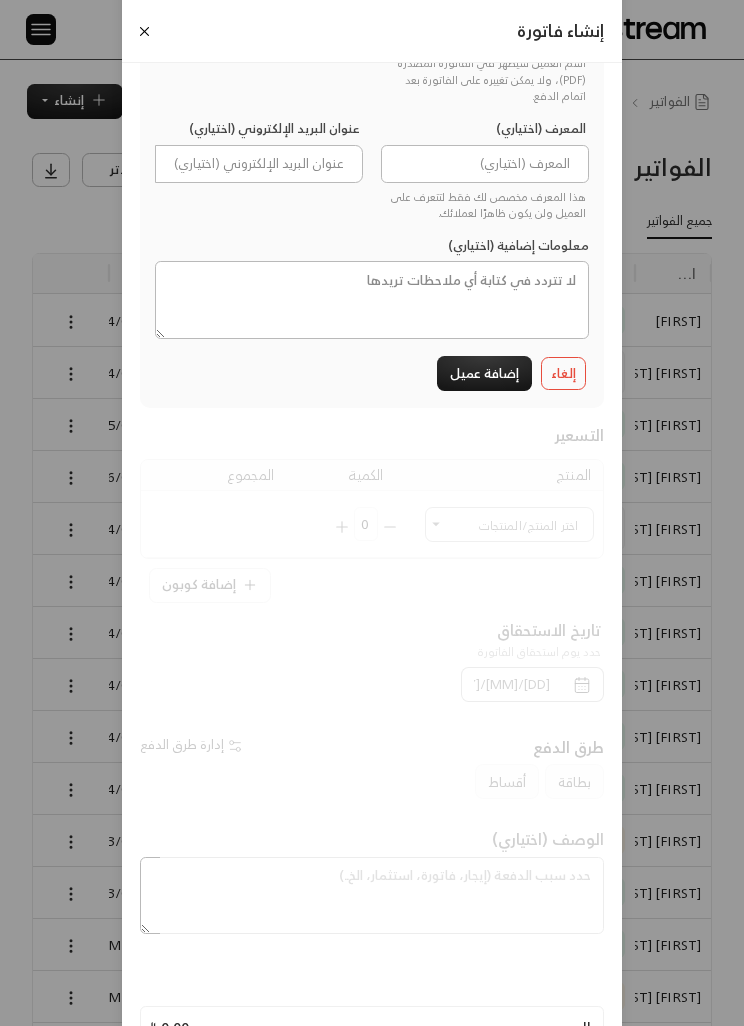 scroll, scrollTop: 166, scrollLeft: 0, axis: vertical 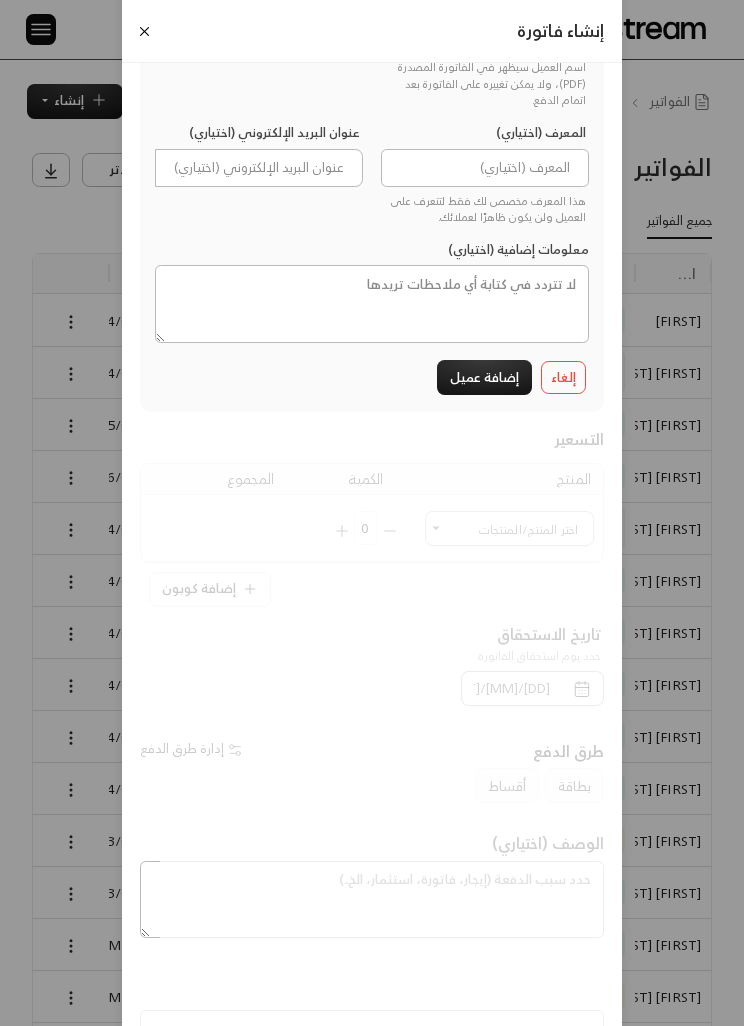 type on "[NUMBER]" 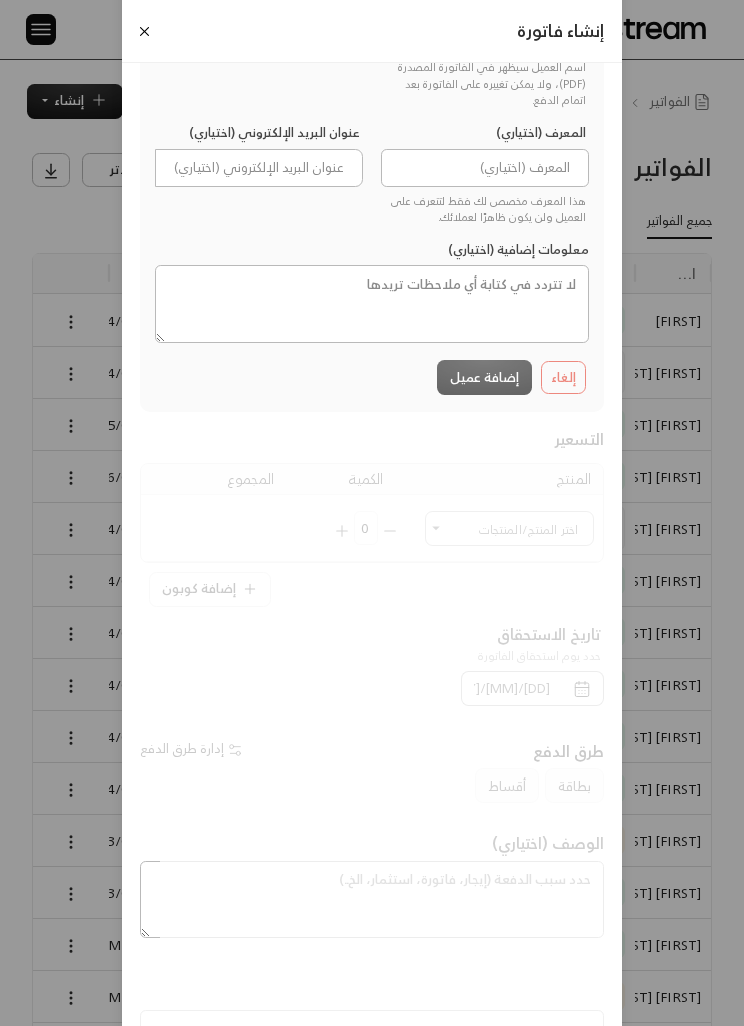 scroll, scrollTop: 0, scrollLeft: 0, axis: both 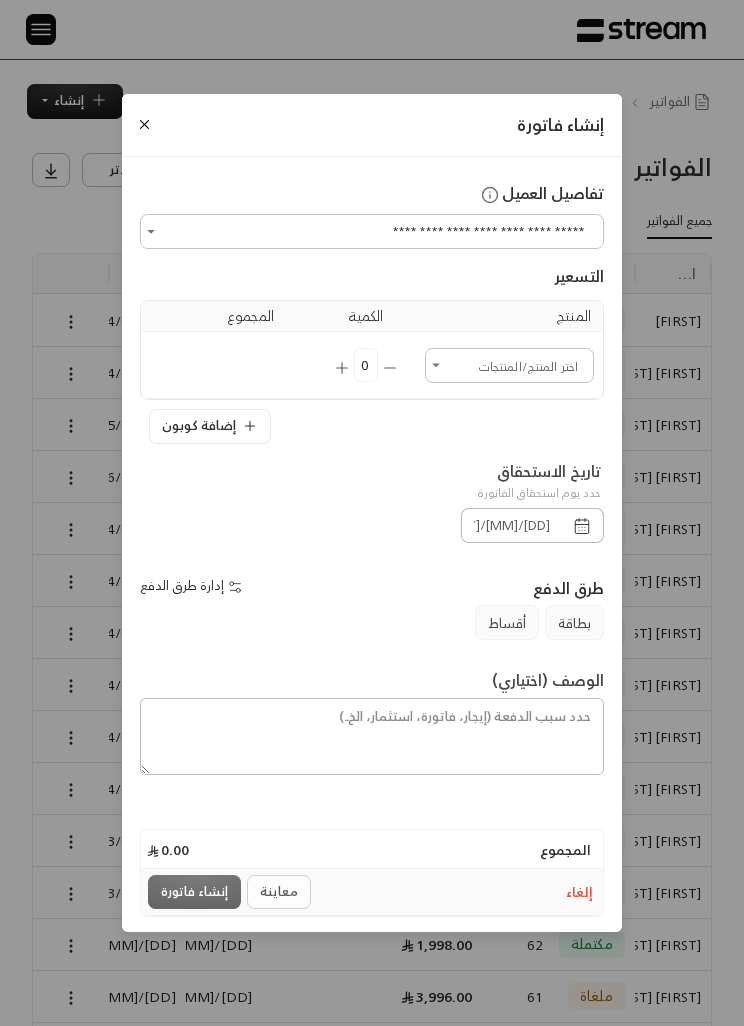 click on "اختر العميل" at bounding box center (509, 365) 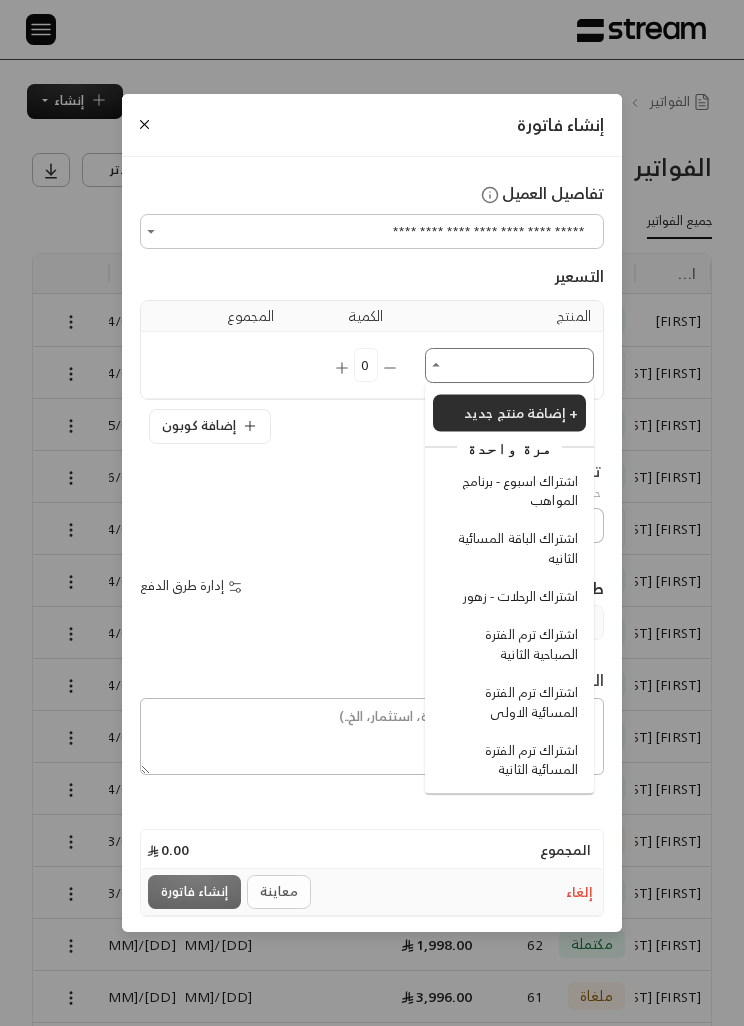 click on "اشتراك اسبوع - برنامج المواهب" at bounding box center [512, 490] 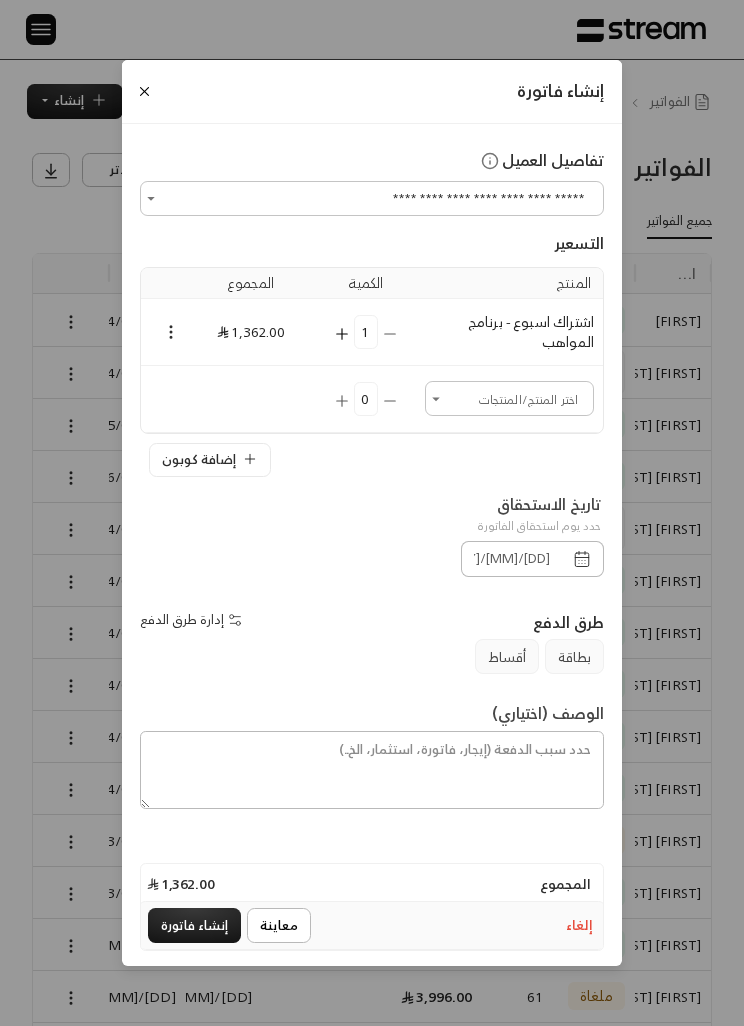 click 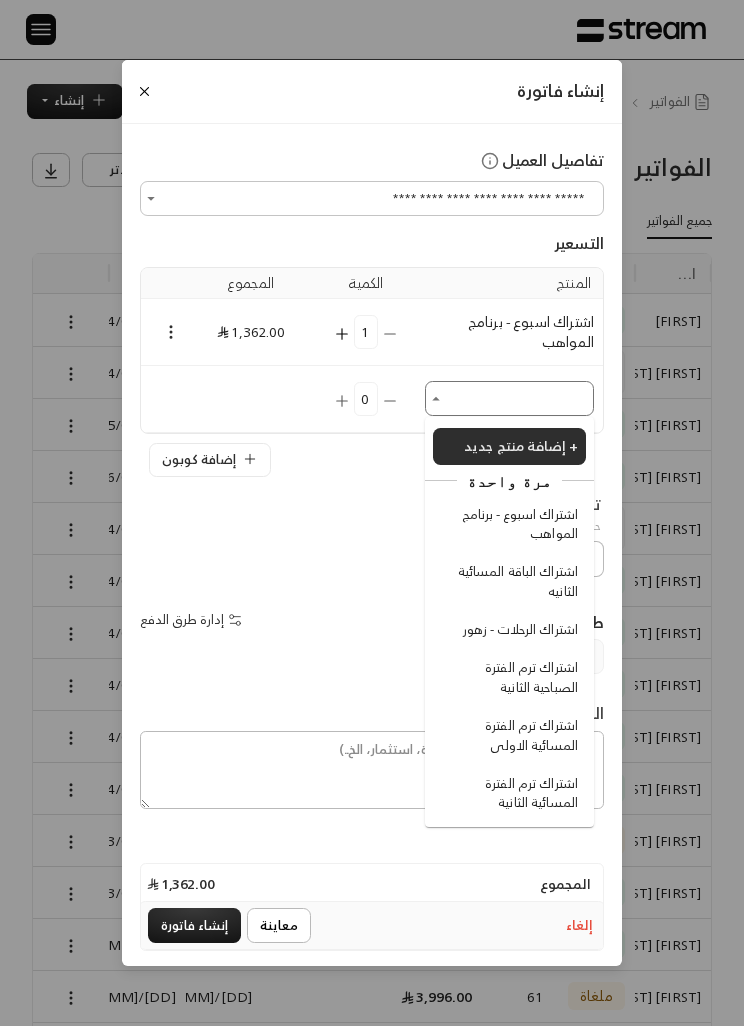 click on "اشتراك اسبوع - برنامج المواهب" at bounding box center (512, 524) 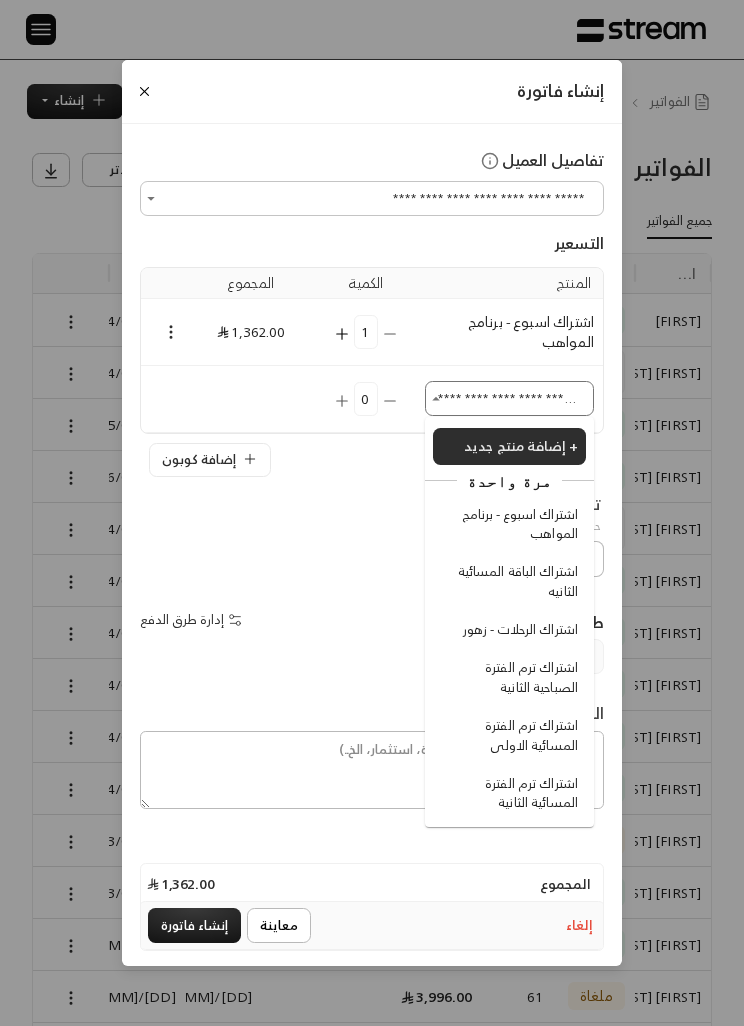 type 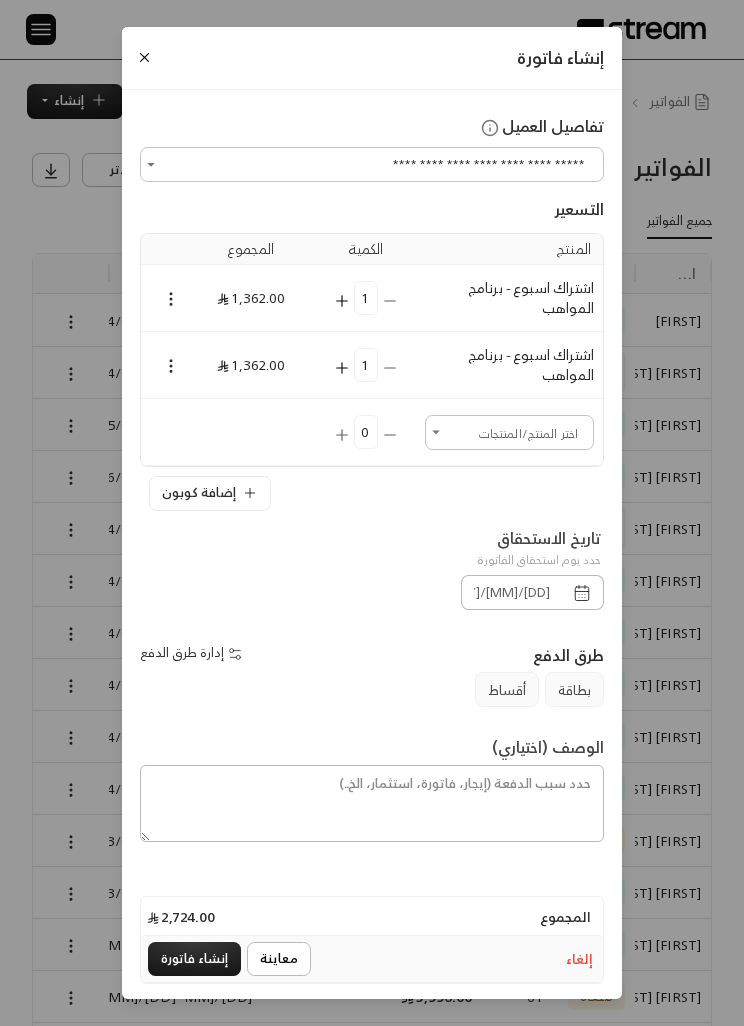 click 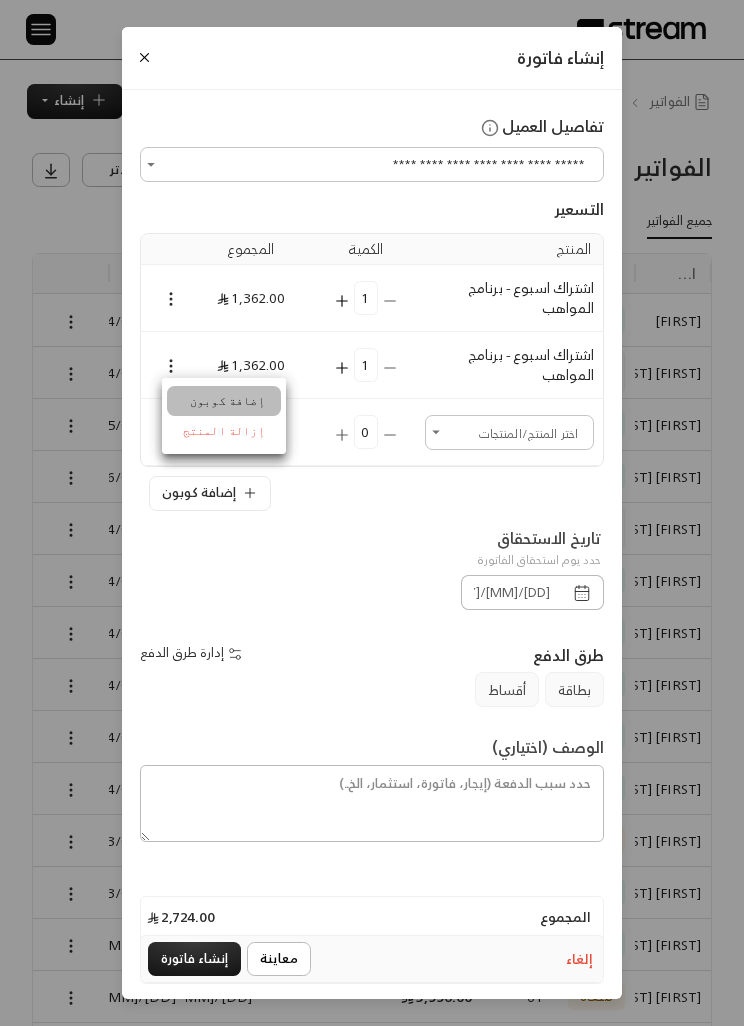 click on "إضافة كوبون" at bounding box center [224, 401] 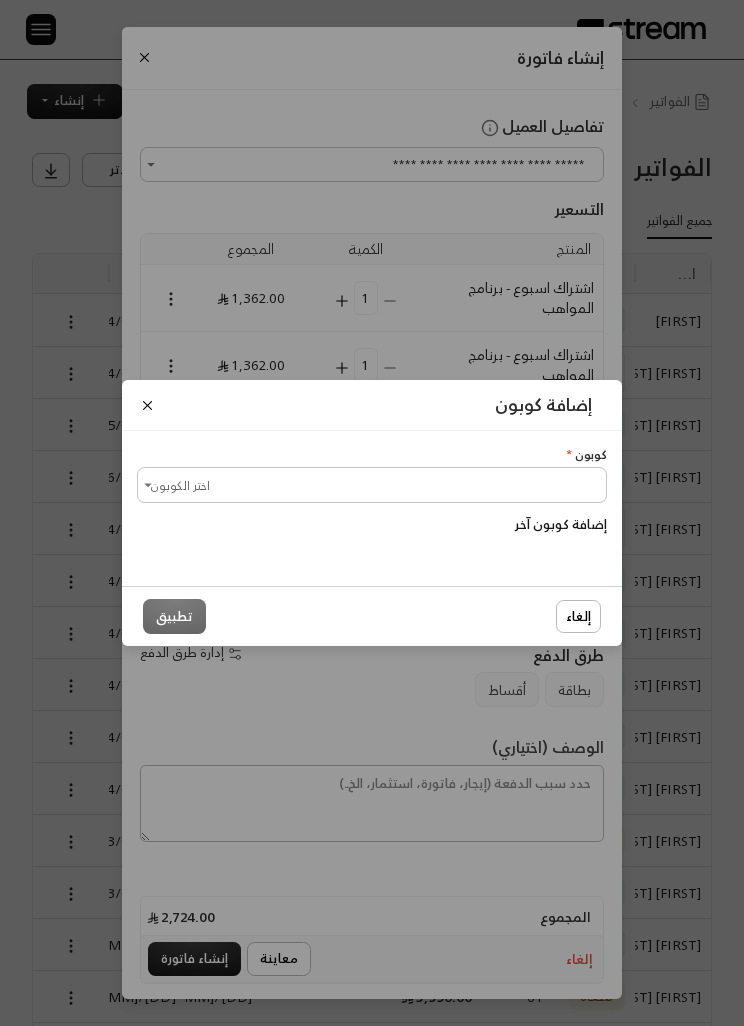 click on "اختر الكوبون" at bounding box center [372, 484] 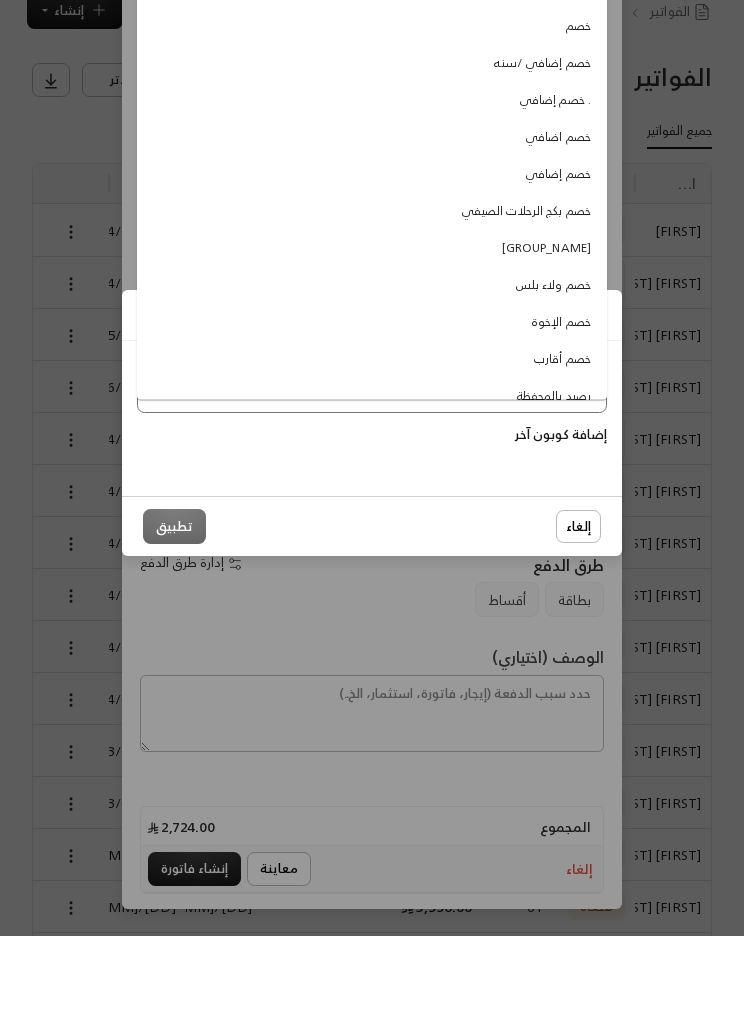 scroll, scrollTop: 66, scrollLeft: 0, axis: vertical 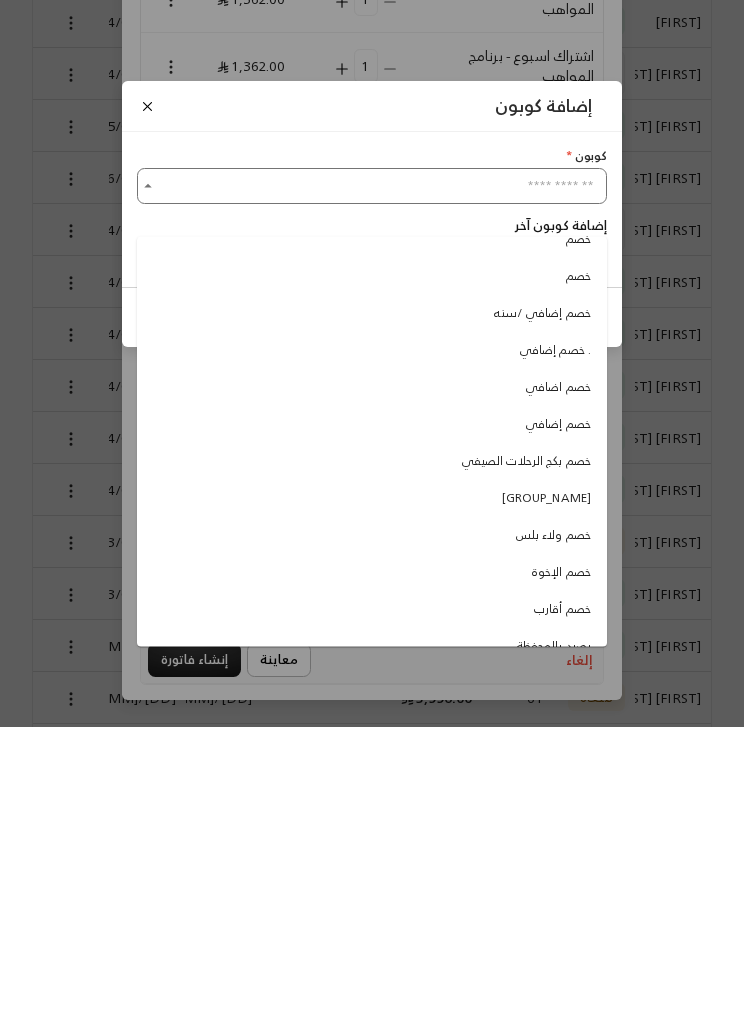 click on "خصم الإخوة" at bounding box center [561, 870] 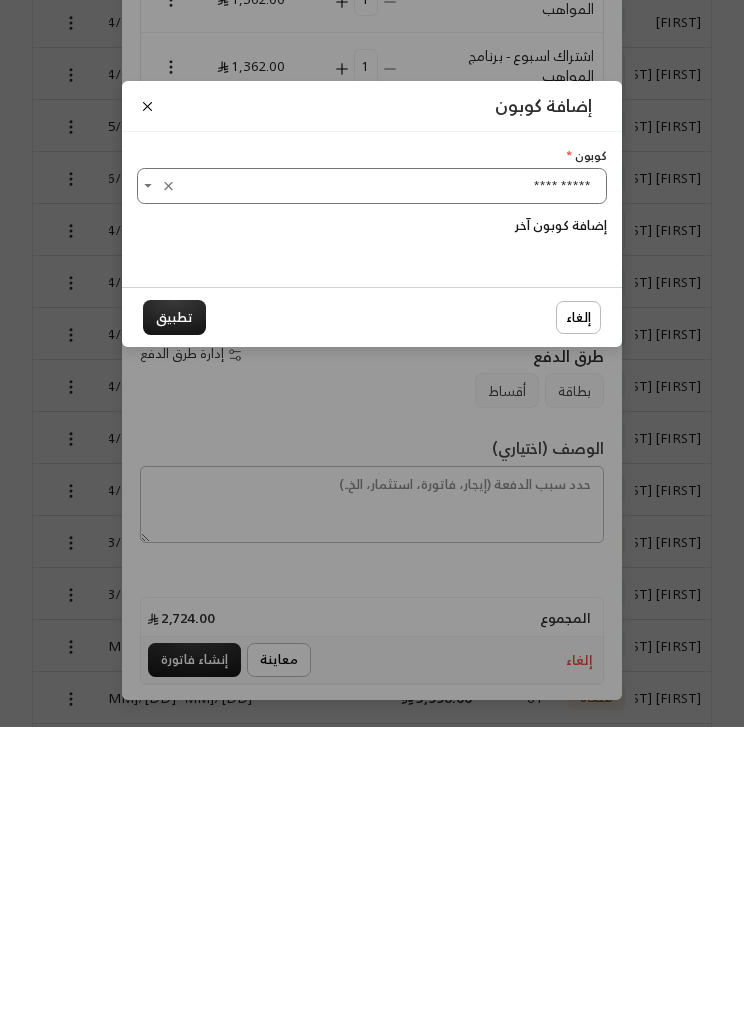 click on "تطبيق" at bounding box center (174, 616) 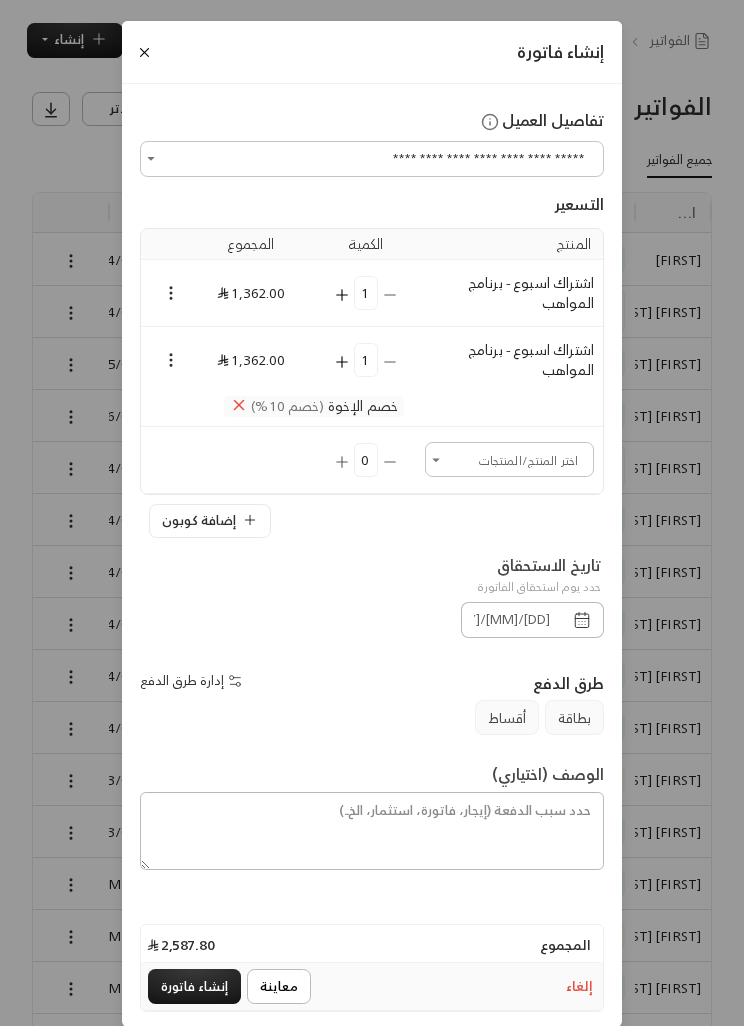scroll, scrollTop: 65, scrollLeft: 0, axis: vertical 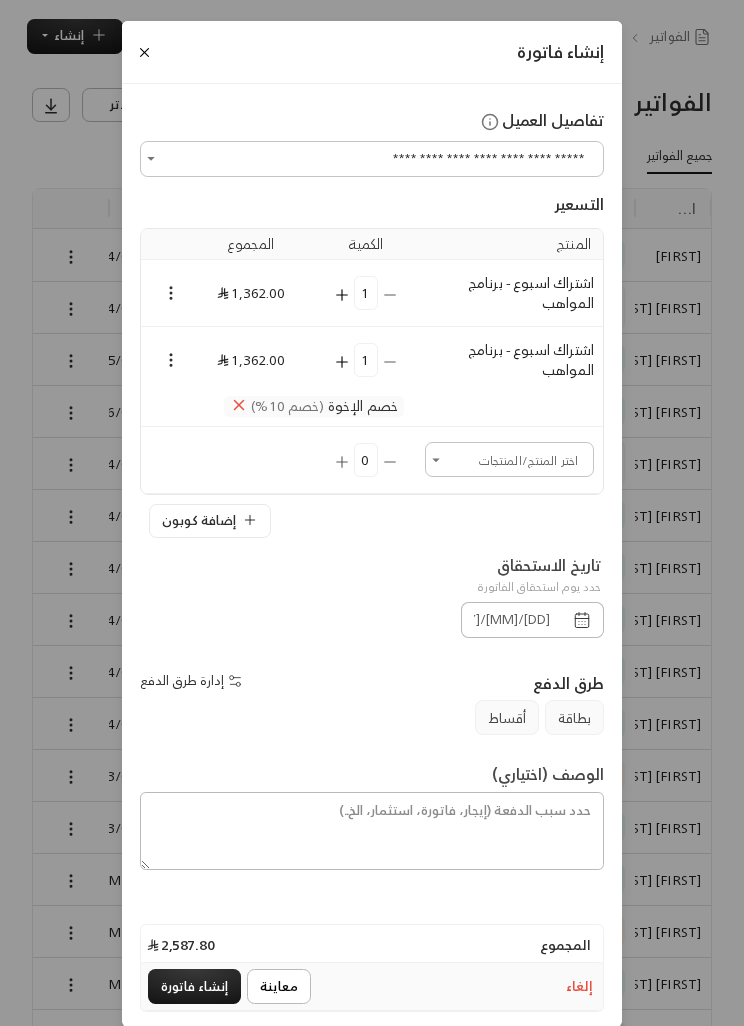 click on "**********" at bounding box center [372, 513] 